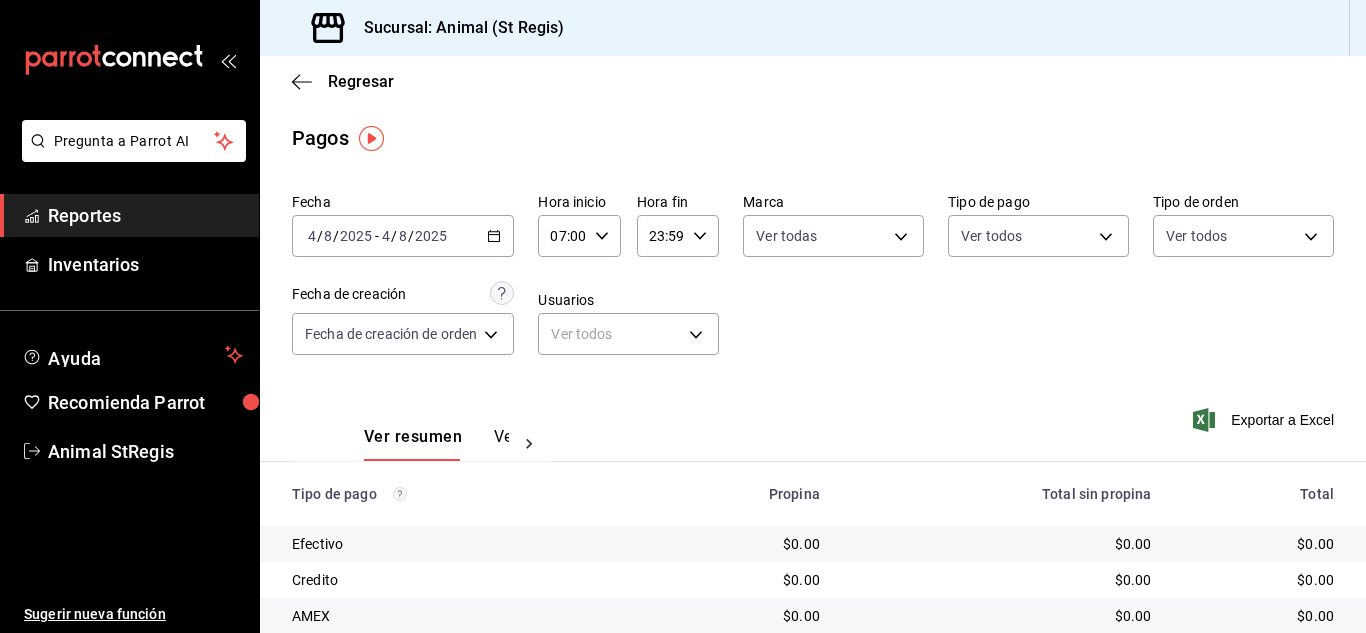 scroll, scrollTop: 0, scrollLeft: 0, axis: both 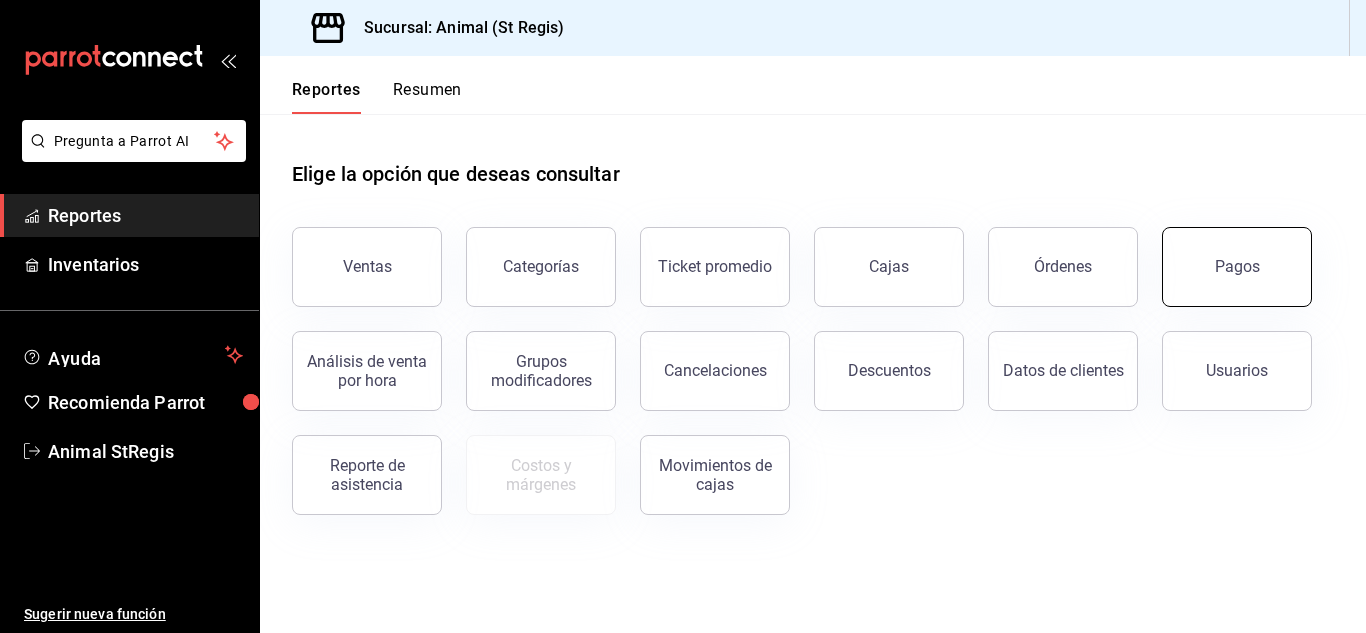 click on "Pagos" at bounding box center (1237, 267) 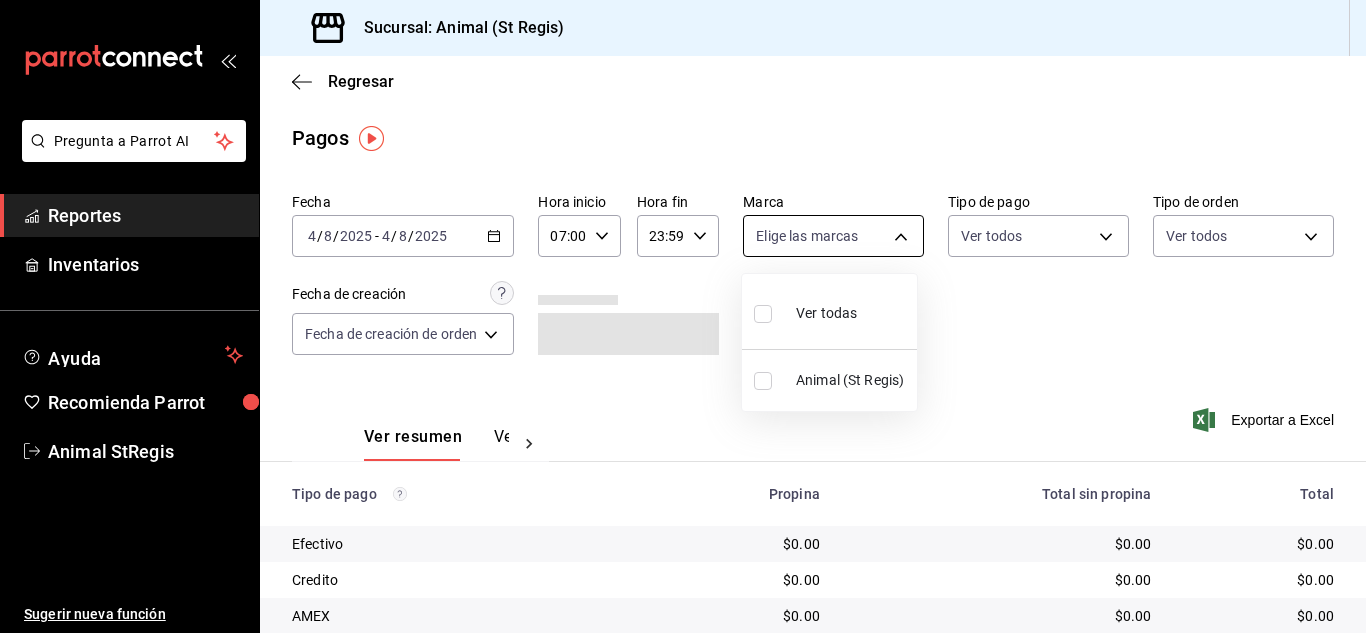 click on "Pregunta a Parrot AI Reportes   Inventarios   Ayuda Recomienda Parrot   Animal StRegis   Sugerir nueva función   Sucursal: Animal (St Regis) Regresar Pagos Fecha [DATE] / [DATE] - [DATE] / [DATE] Hora inicio [TIME] Hora inicio Hora fin [TIME] Hora fin Marca Elige las marcas Tipo de pago Ver todos Tipo de orden Ver todos Fecha de creación   Fecha de creación de orden ORDER Ver resumen Ver pagos Exportar a Excel Tipo de pago   Propina Total sin propina Total Efectivo $0.00 $0.00 $0.00 Credito $0.00 $0.00 $0.00 AMEX $0.00 $0.00 $0.00 Transferencia $0.00 $0.00 $0.00 CxC Empleados $0.00 $0.00 $0.00 CxC Clientes $0.00 $0.00 $0.00 UDS $0.00 $0.00 $0.00 Debito $0.00 $0.00 $0.00 Total $0.00 $0.00 $0.00 Pregunta a Parrot AI Reportes   Inventarios   Ayuda Recomienda Parrot   Animal StRegis   Sugerir nueva función   GANA 1 MES GRATIS EN TU SUSCRIPCIÓN AQUÍ Ver video tutorial Ir a video Visitar centro de ayuda ([PHONE]) [EMAIL] Visitar centro de ayuda ([PHONE]) Ver todas" at bounding box center (683, 316) 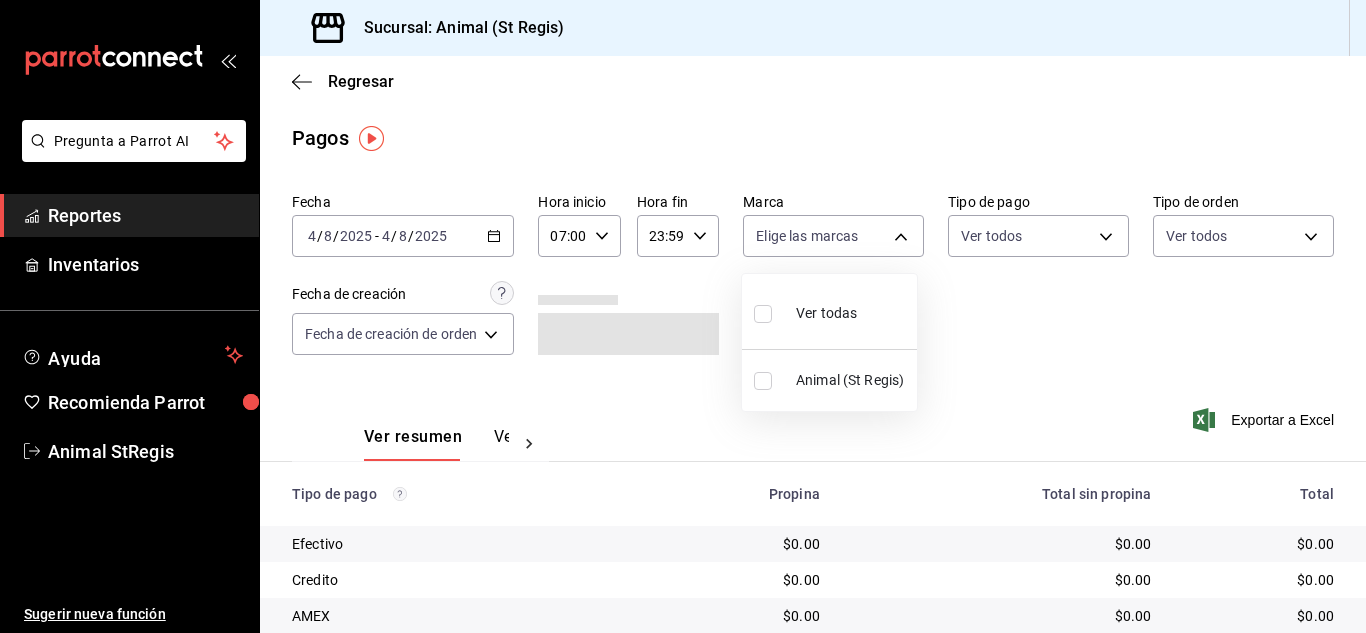 click at bounding box center [763, 314] 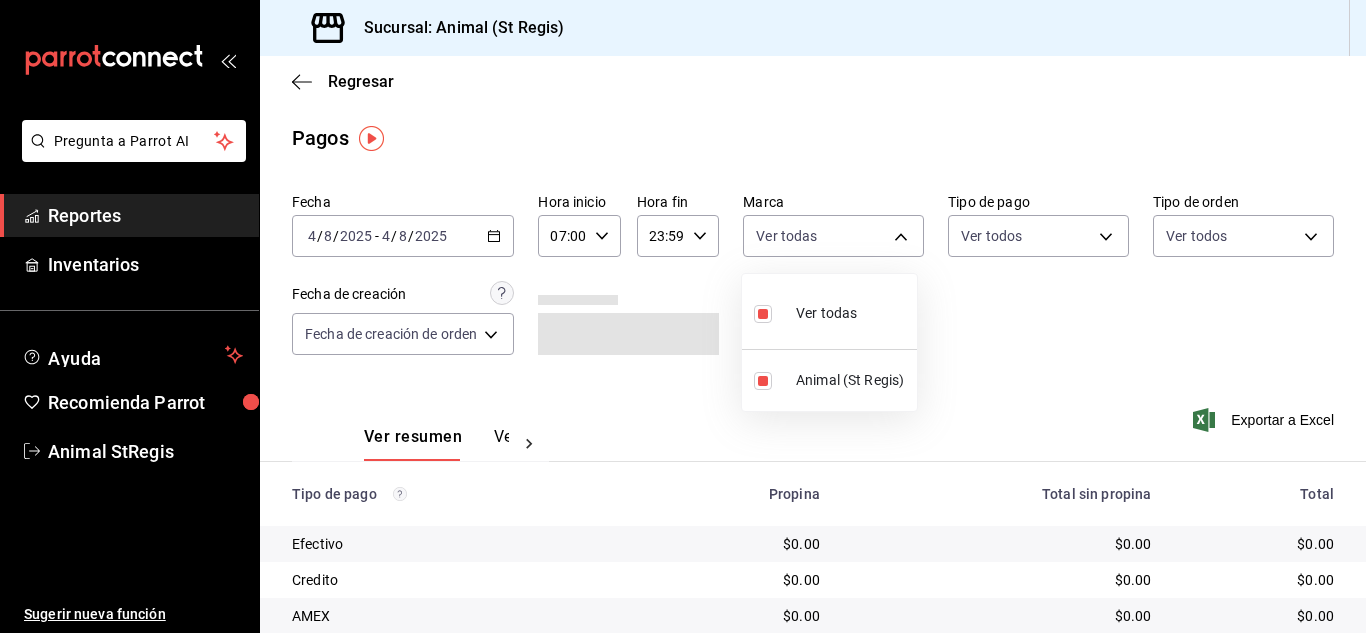 click at bounding box center [683, 316] 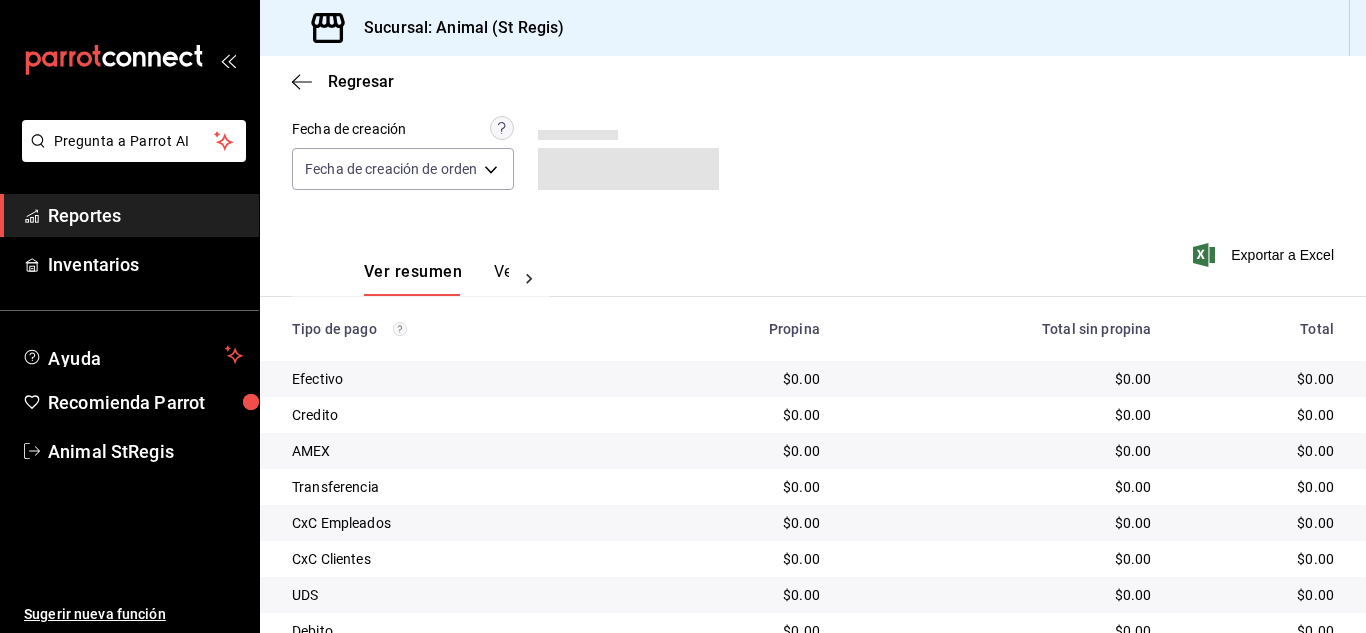scroll, scrollTop: 250, scrollLeft: 0, axis: vertical 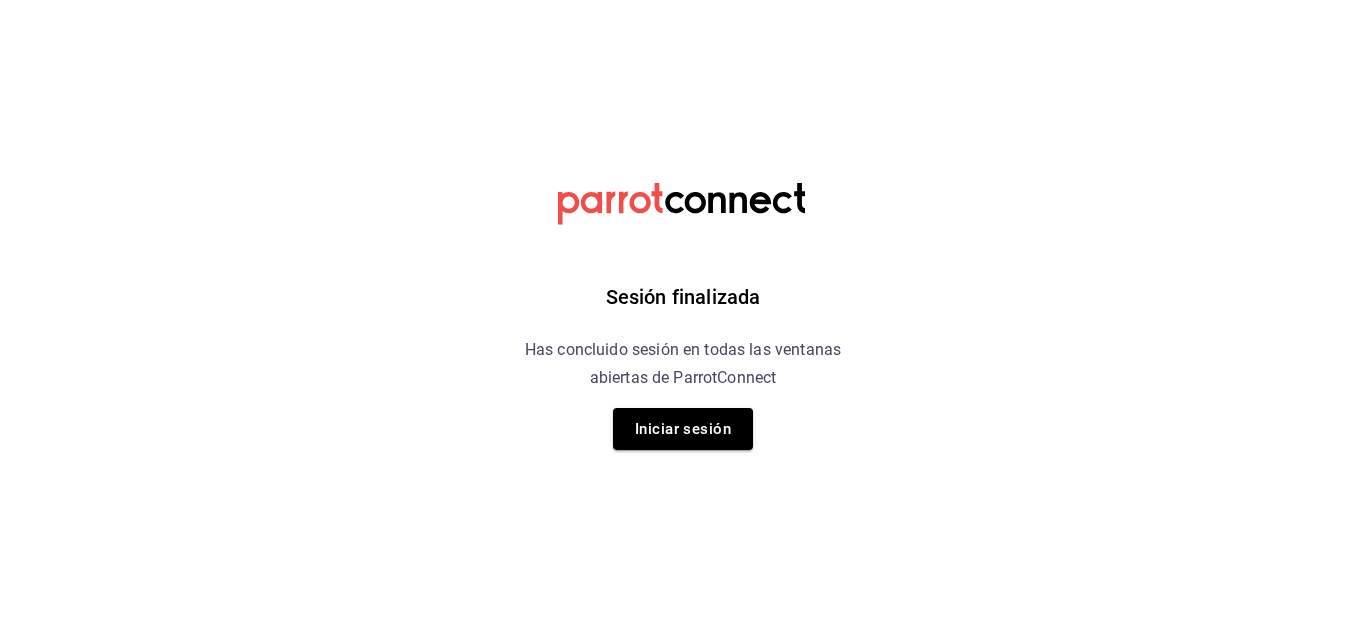 click on "Iniciar sesión" at bounding box center [683, 429] 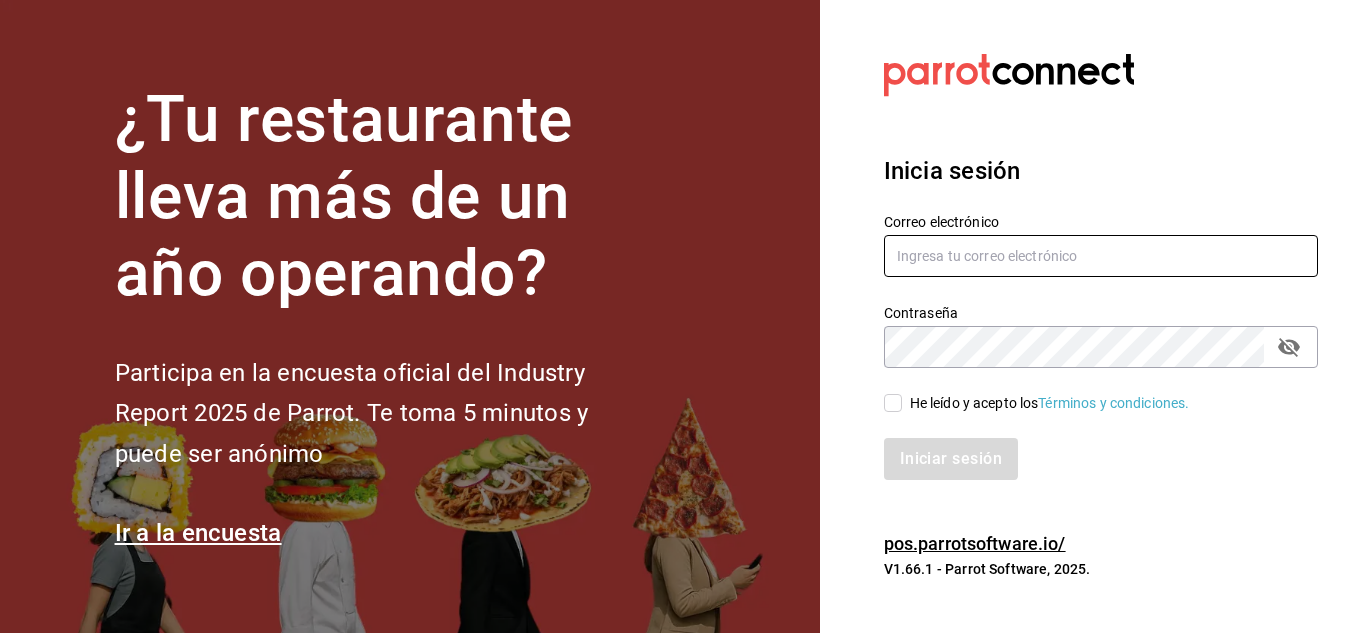 type on "ANIMAL.STREGIS@[EXAMPLE.COM]" 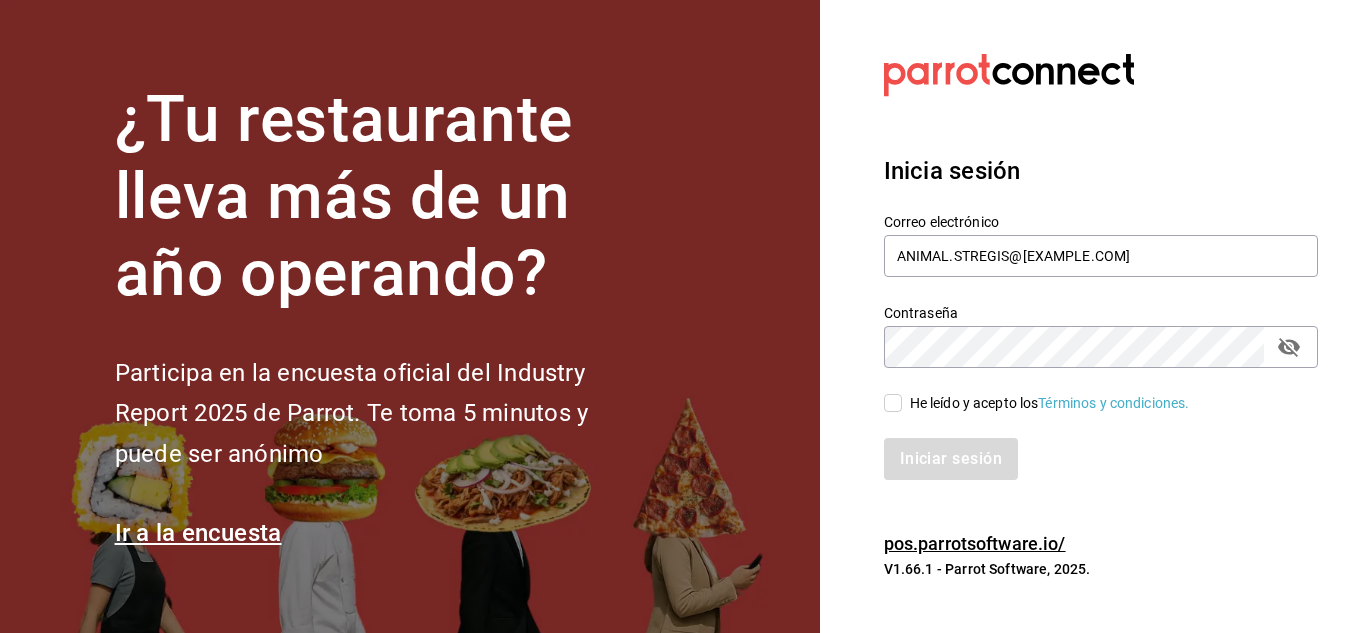 click on "He leído y acepto los  Términos y condiciones." at bounding box center [893, 403] 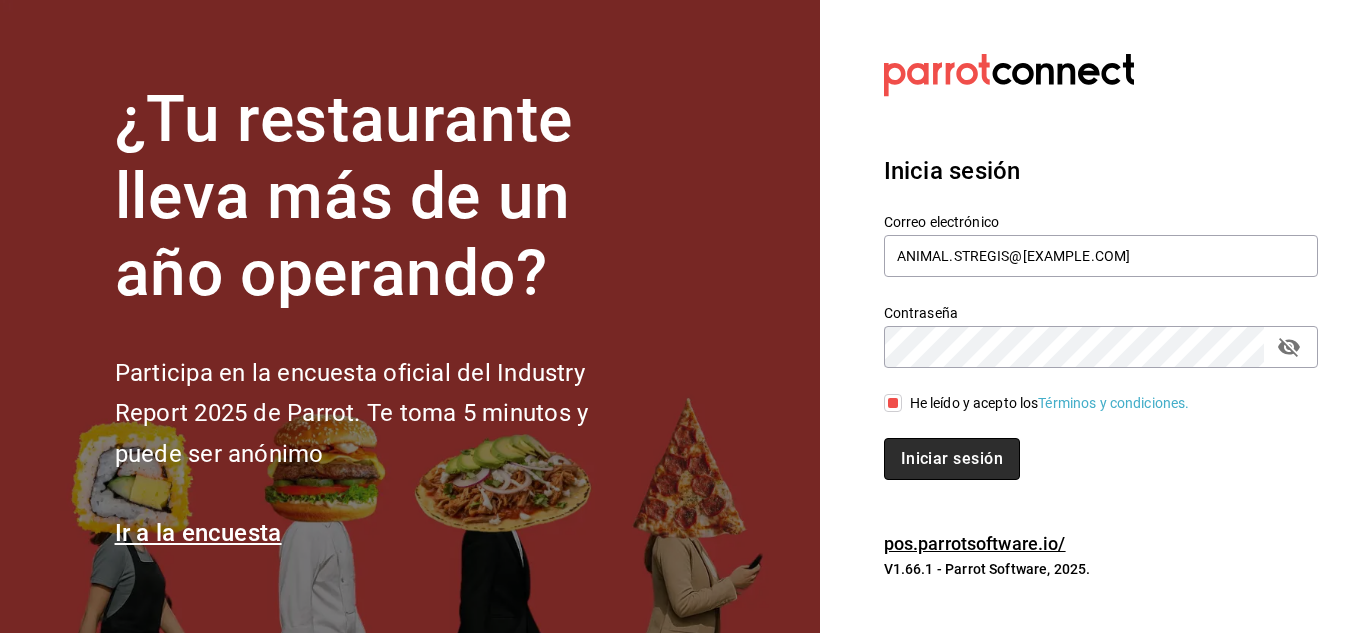 click on "Iniciar sesión" at bounding box center [952, 459] 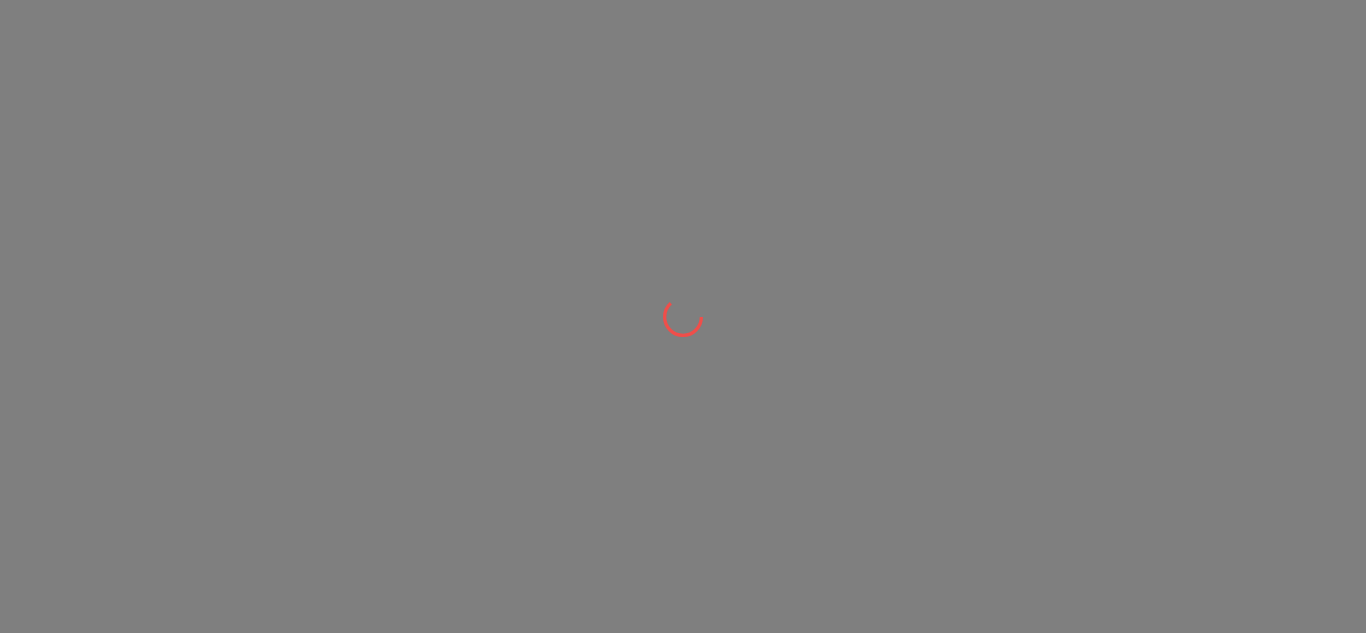 scroll, scrollTop: 0, scrollLeft: 0, axis: both 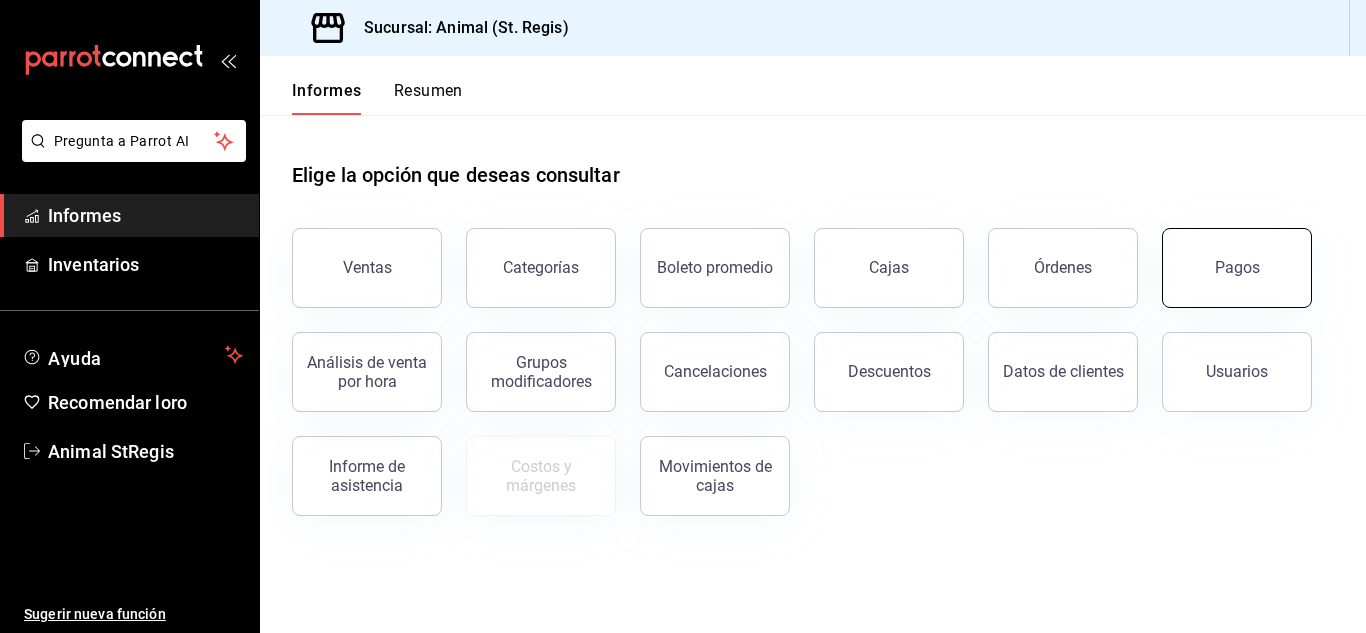 click on "Pagos" at bounding box center [1237, 267] 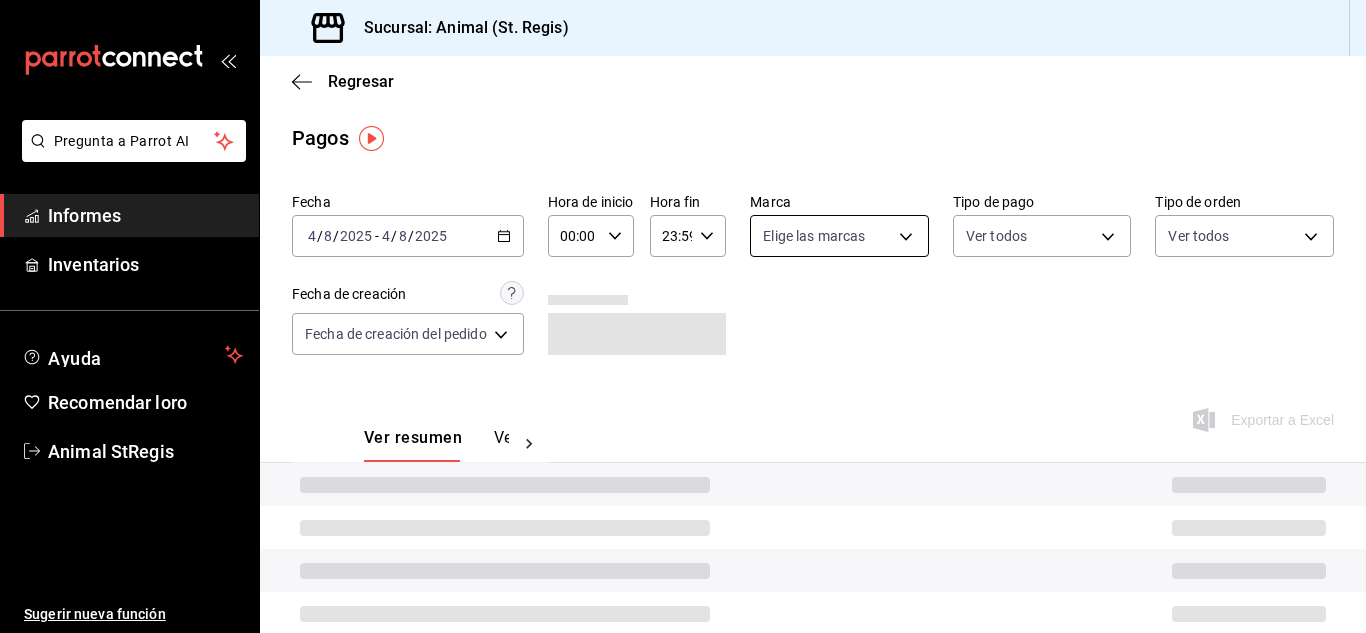 click on "Pregunta a Parrot AI Informes   Inventarios   Ayuda Recomendar loro   Animal StRegis   Sugerir nueva función   Sucursal: Animal (St. Regis) Regresar Pagos Fecha 2025-08-04 4 / 8 / 2025 - 2025-08-04 4 / 8 / 2025 Hora de inicio 00:00 Hora de inicio Hora fin 23:59 Hora fin Marca Elige las marcas Tipo de pago Ver todos Tipo de orden Ver todos Fecha de creación   Fecha de creación del pedido ORDER Ver resumen Ver pagos Exportar a Excel Texto original Valora esta traducción Tu opinión servirá para ayudar a mejorar el Traductor de Google Pregunta a Parrot AI Informes   Inventarios   Ayuda Recomendar loro   Animal StRegis   Sugerir nueva función   GANA 1 MES GRATIS EN TU SUSCRIPCIÓN AQUÍ ¿Recuerdas cómo empezó tu restaurante?
Hoy puedes ayudar a un colega a tener el mismo cambio que tú viviste.
Recomienda Parrot directamente desde tu Portal Administrador.
Es fácil y rápido.
🎁 Por cada restaurante que se una, ganas 1 mes gratis. Ver video tutorial Ir a un video Visitar centro de ayuda" at bounding box center [683, 316] 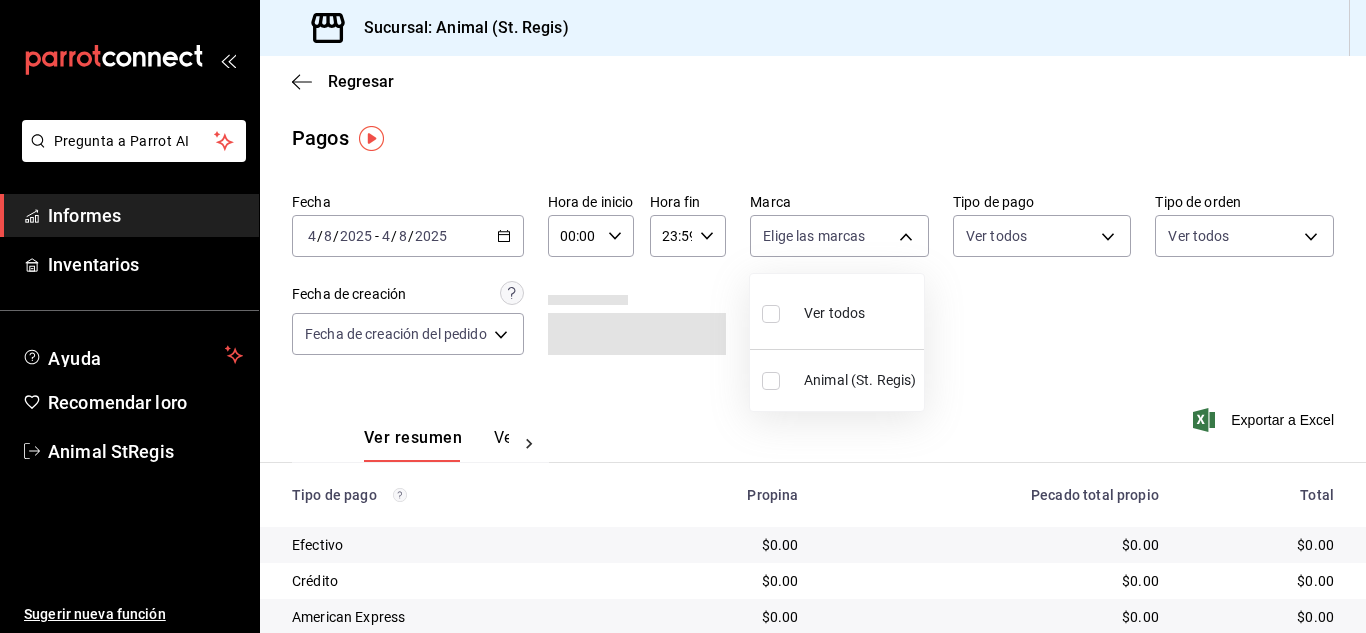 click at bounding box center (775, 313) 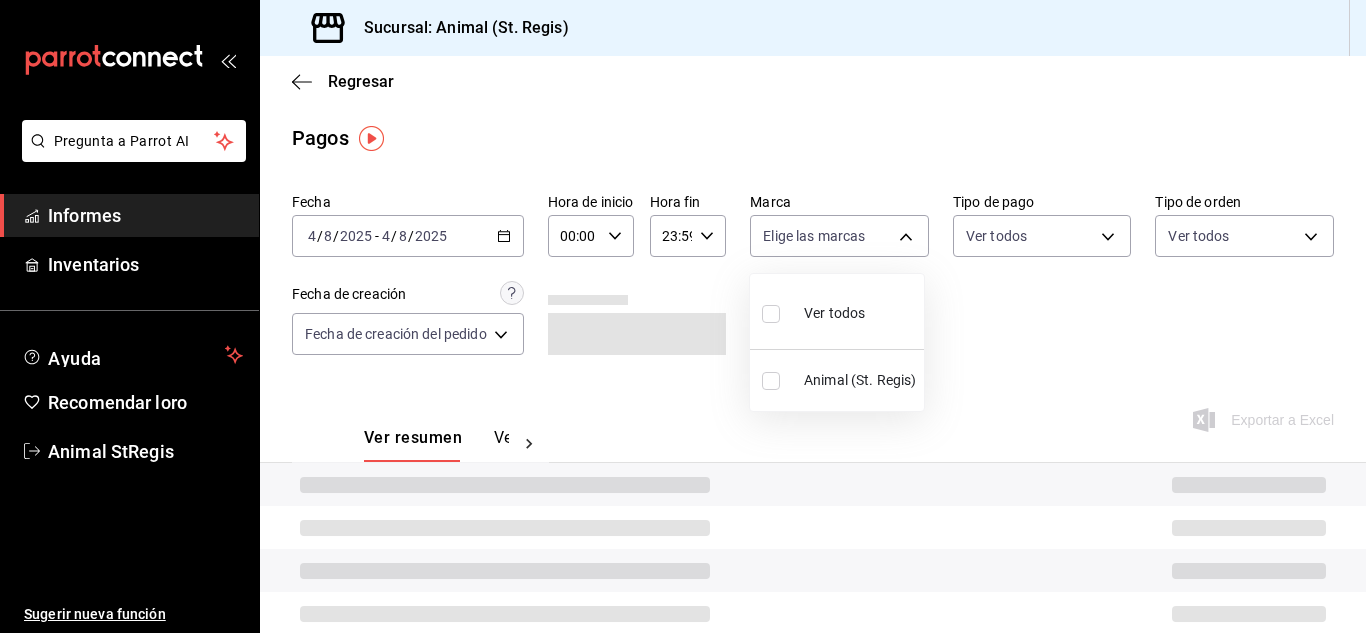 click at bounding box center (683, 316) 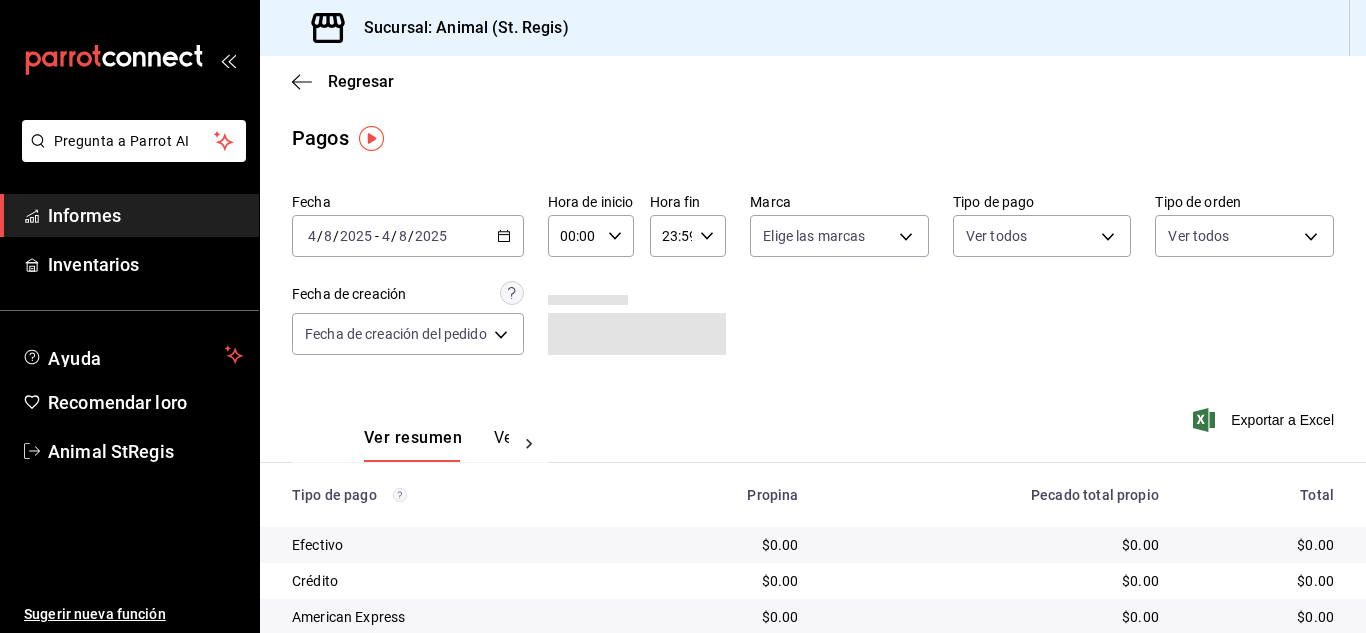 click on "00:00" at bounding box center (574, 236) 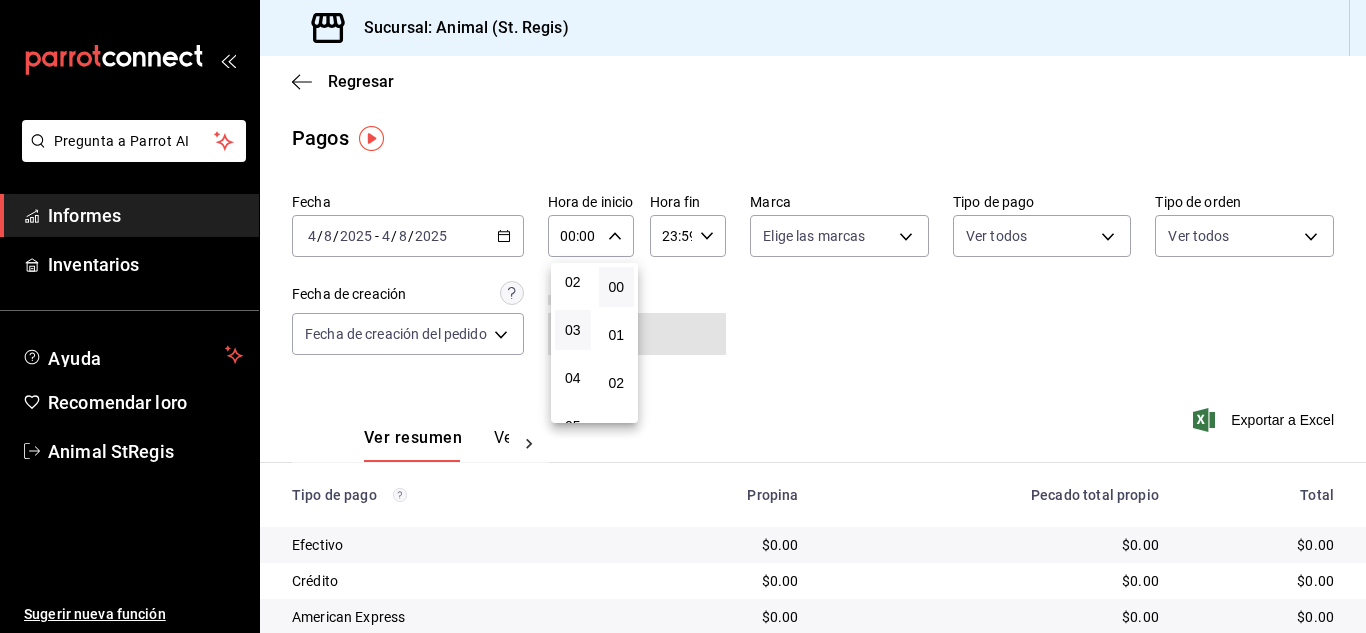 scroll, scrollTop: 200, scrollLeft: 0, axis: vertical 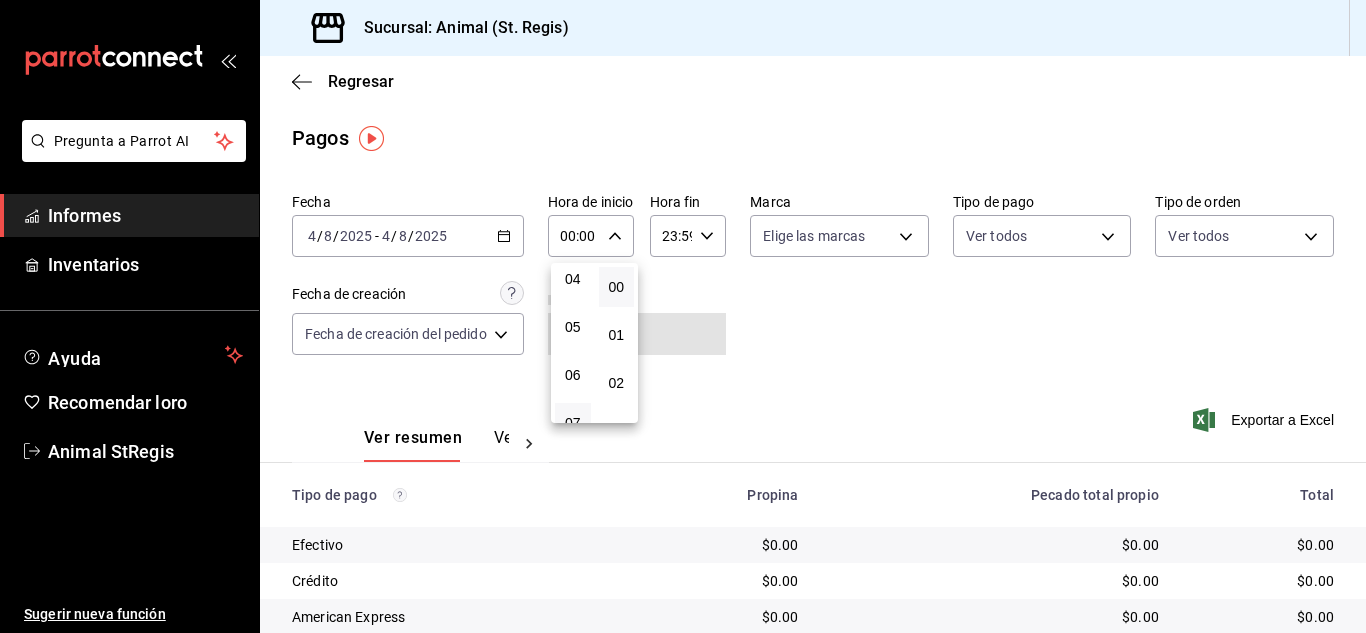 click on "07" at bounding box center (573, 423) 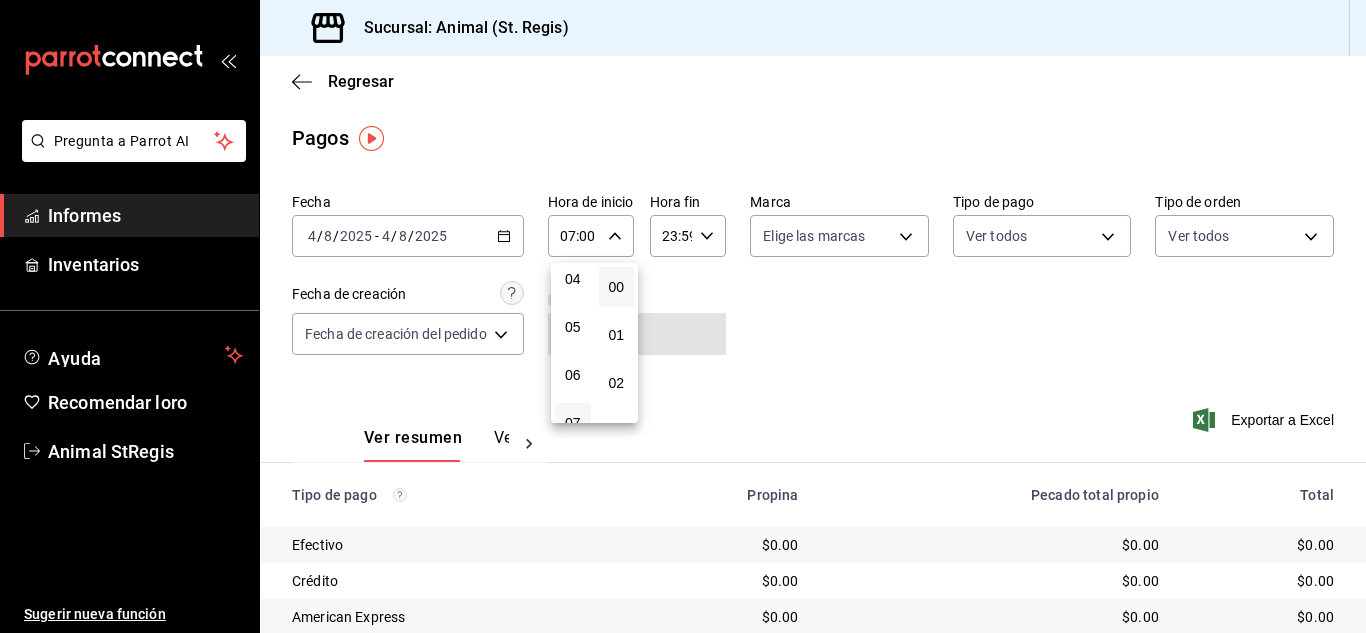 click at bounding box center [683, 316] 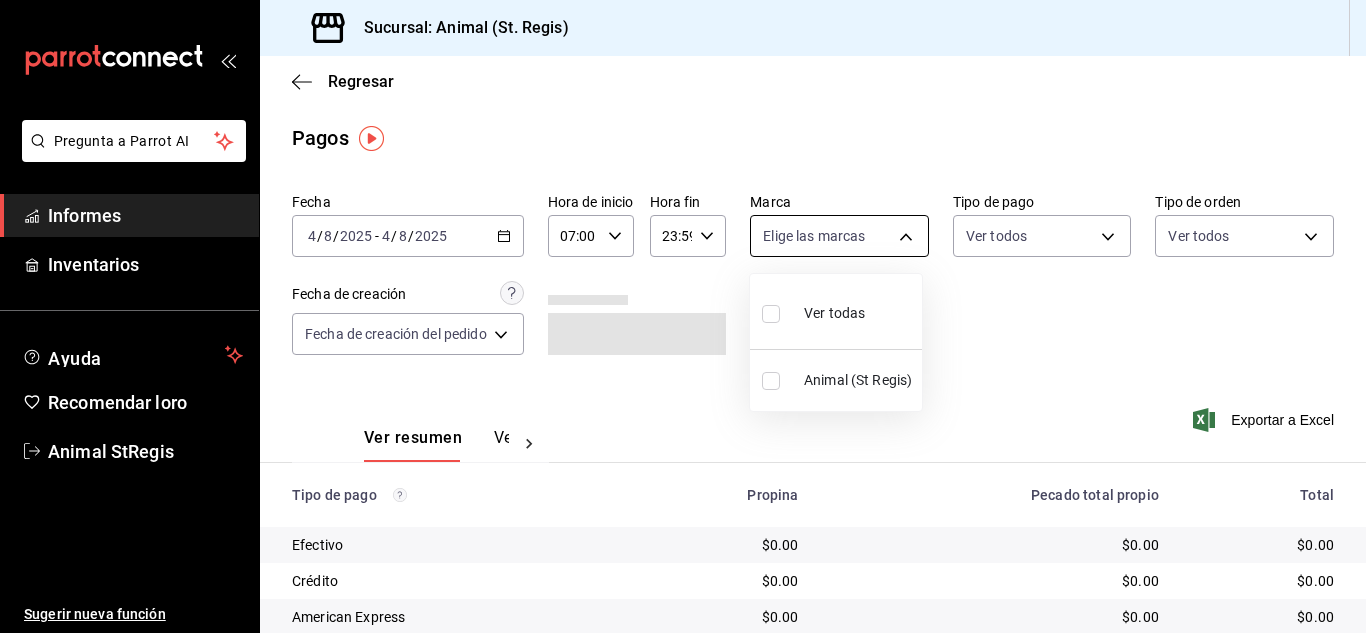 click on "Pregunta a Parrot AI Informes   Inventarios   Ayuda Recomendar loro   Animal StRegis   Sugerir nueva función   Sucursal: Animal (St. Regis) Regresar Pagos Fecha 2025-08-04 4 / 8 / 2025 - 2025-08-04 4 / 8 / 2025 Hora de inicio 07:00 Hora de inicio Hora fin 23:59 Hora fin Marca Elige las marcas Tipo de pago Ver todos Tipo de orden Ver todos Fecha de creación   Fecha de creación del pedido ORDER Ver resumen Ver pagos Exportar a Excel Tipo de pago   Propina Pecado total propio Total Efectivo $0.00 $0.00 $0.00 Crédito $0.00 $0.00 $0.00 American Express $0.00 $0.00 $0.00 Transferencia $0.00 $0.00 $0.00 CxC Empleados $0.00 $0.00 $0.00 Clientes de CxC $0.00 $0.00 $0.00 UDS $0.00 $0.00 $0.00 Débito $0.00 $0.00 $0.00 Total $0.00 $0.00 $0.00 Texto original Valora esta traducción Tu opinión servirá para ayudar a mejorar el Traductor de Google Pregunta a Parrot AI Informes   Inventarios   Ayuda Recomendar loro   Animal StRegis   Sugerir nueva función   GANA 1 MES GRATIS EN TU SUSCRIPCIÓN AQUÍ Ver video tutorial" at bounding box center [683, 316] 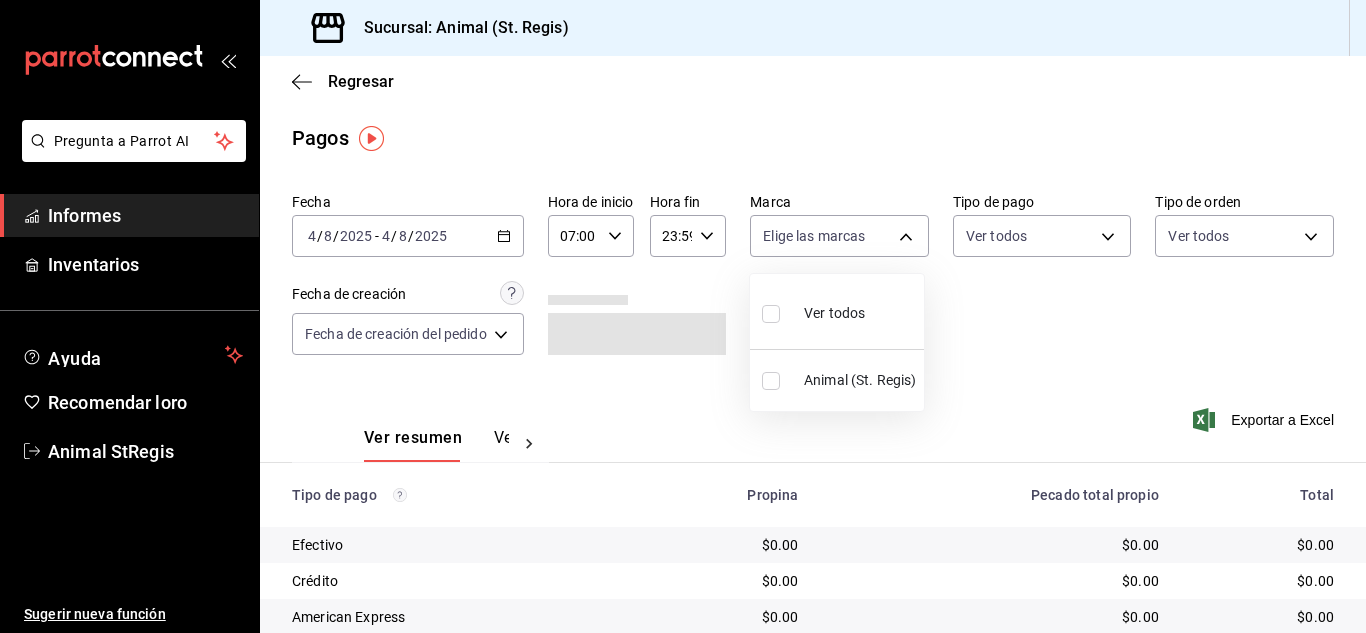 click at bounding box center (771, 314) 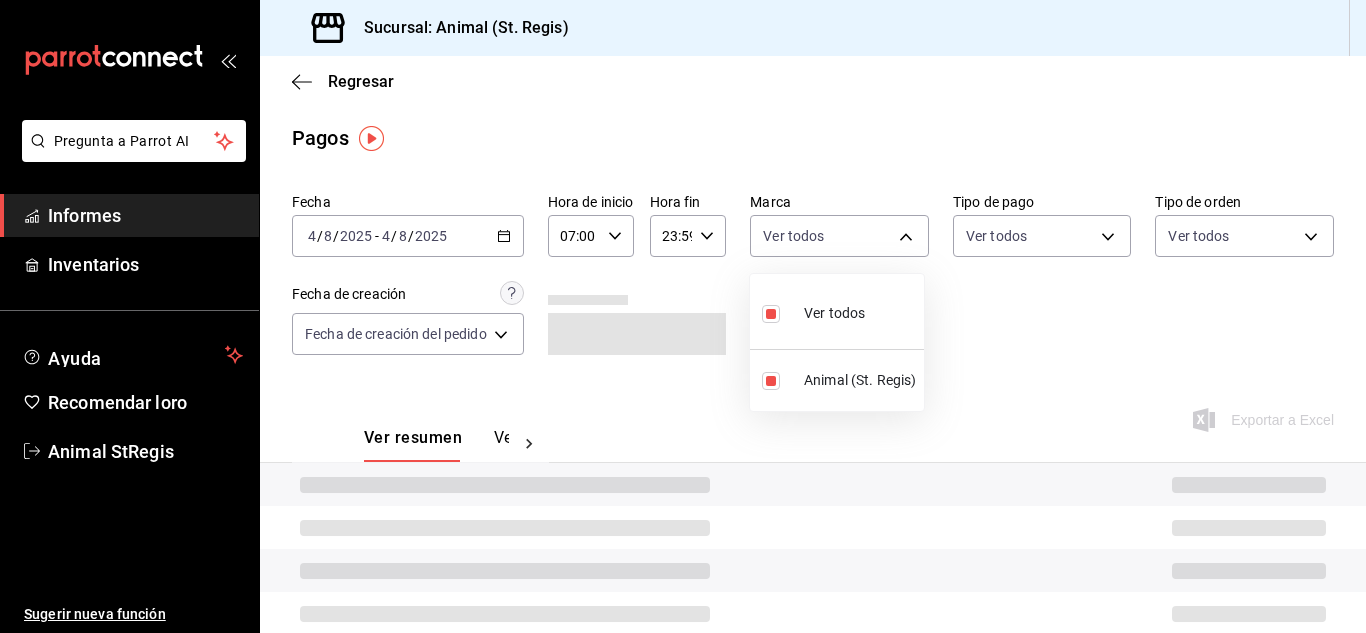 click at bounding box center (683, 316) 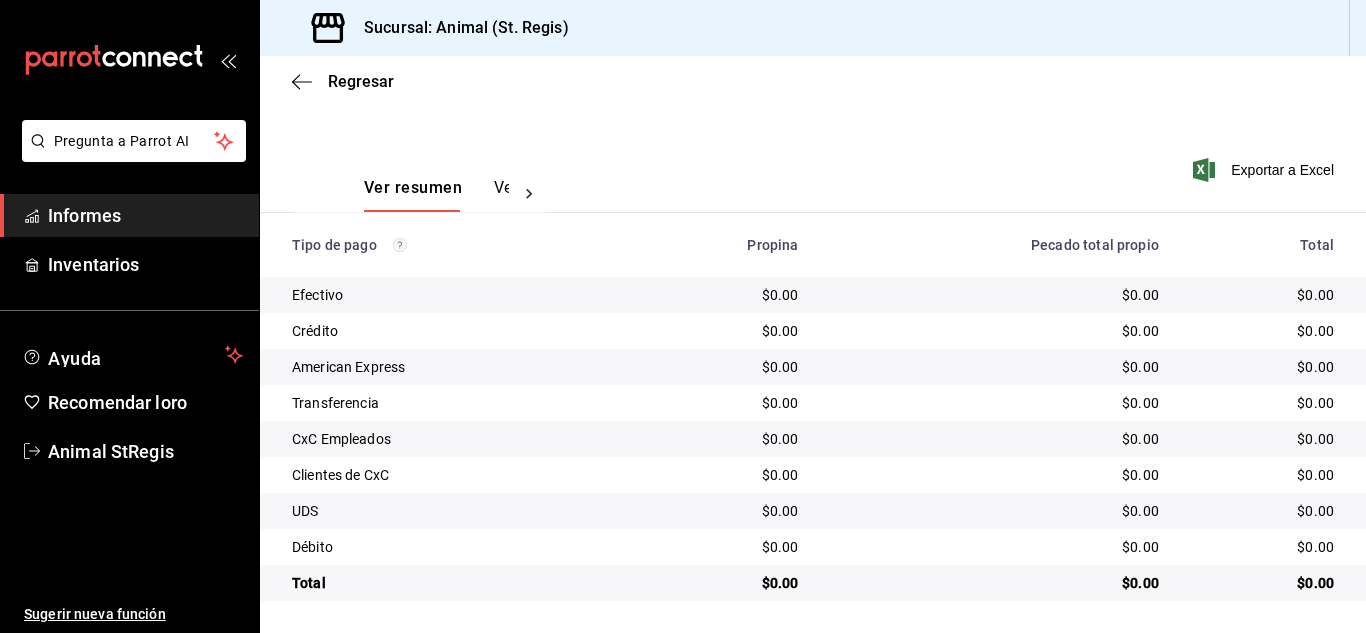 scroll, scrollTop: 77, scrollLeft: 0, axis: vertical 